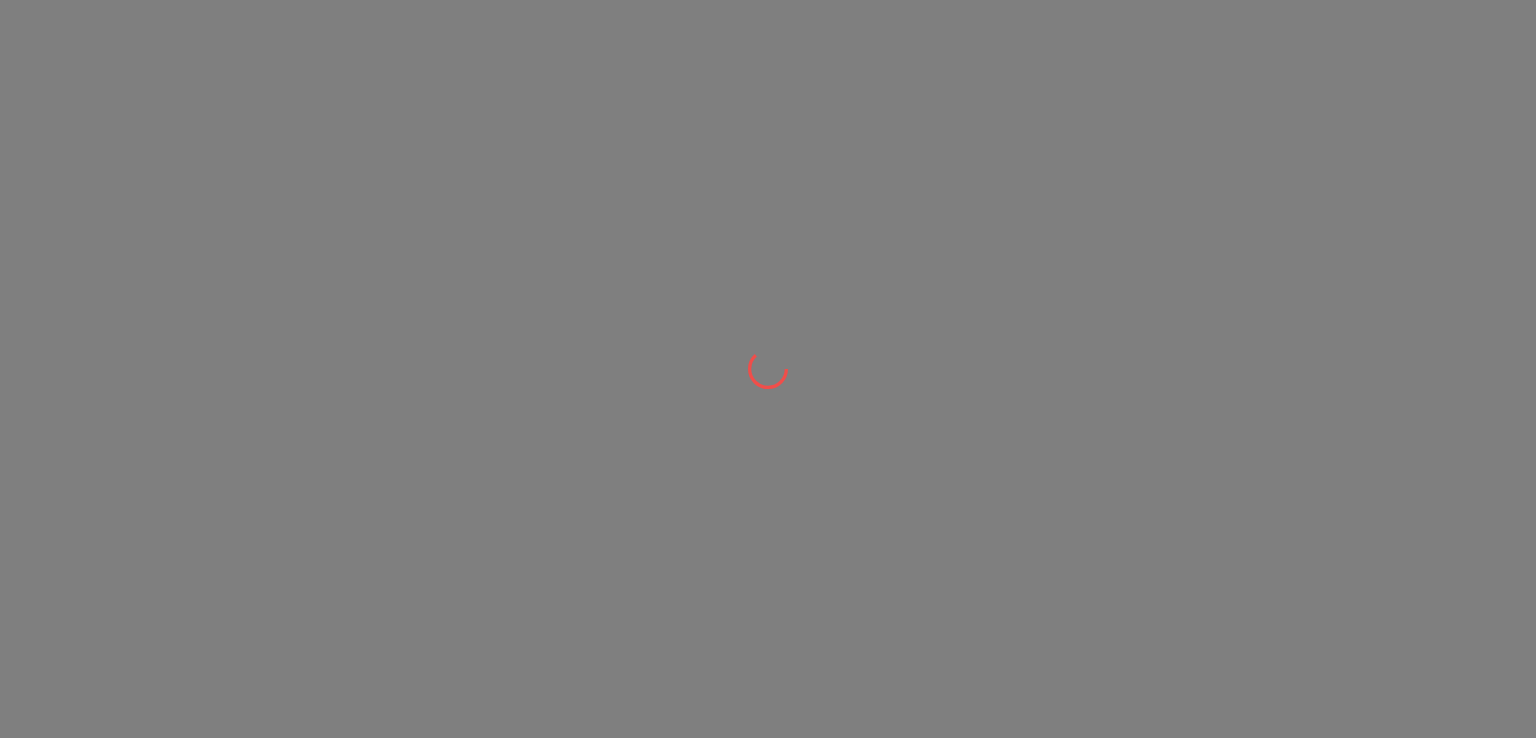 scroll, scrollTop: 0, scrollLeft: 0, axis: both 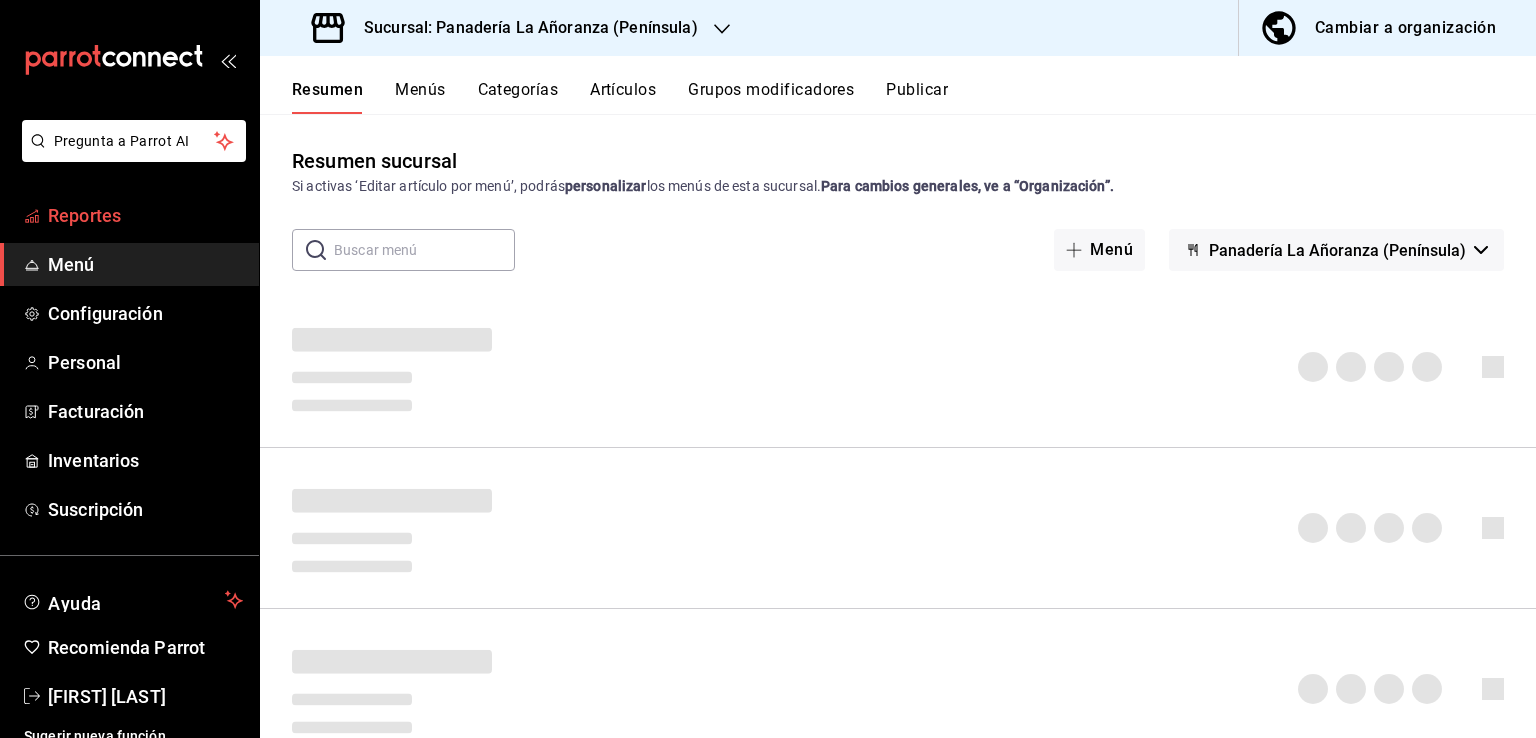 click on "Reportes" at bounding box center [145, 215] 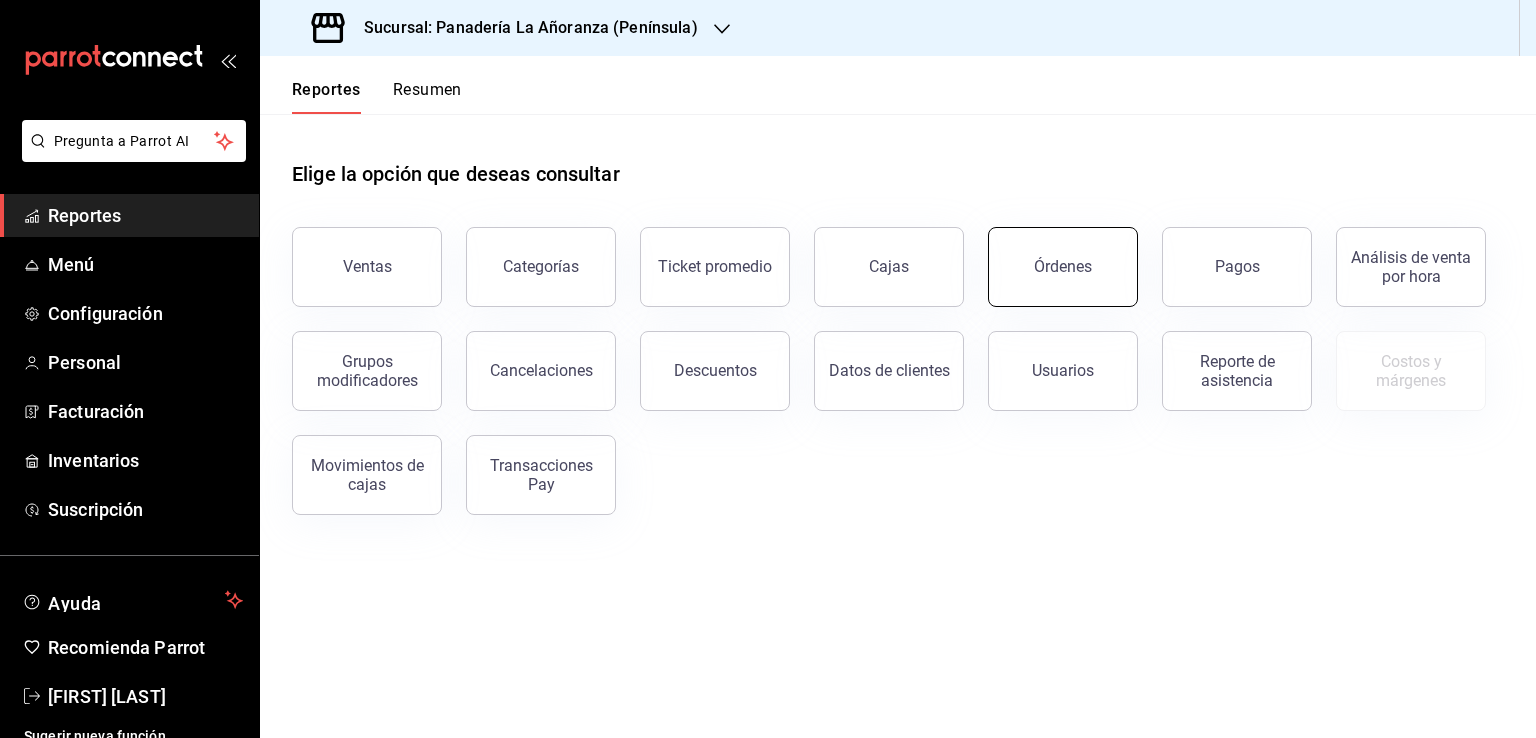 click on "Órdenes" at bounding box center (1063, 266) 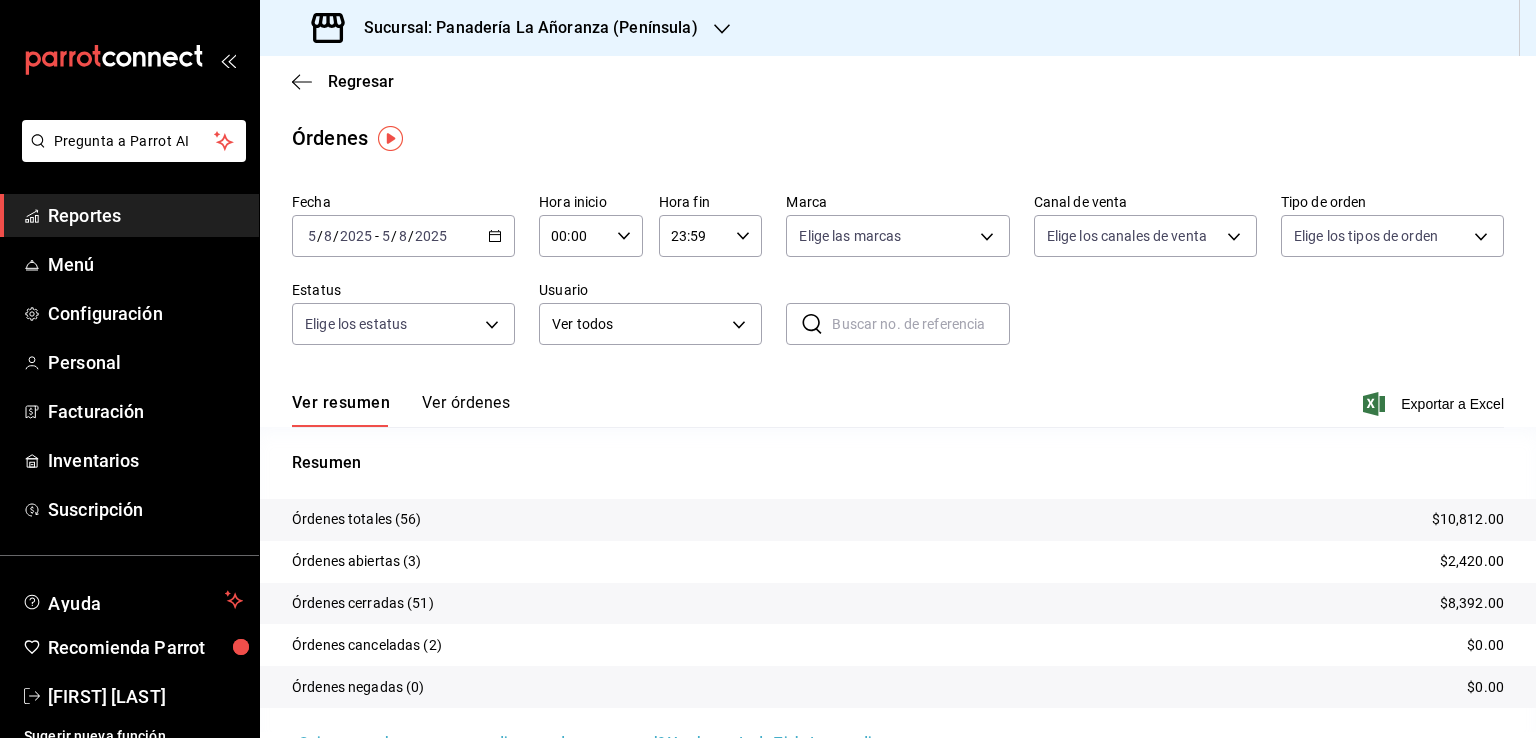 click 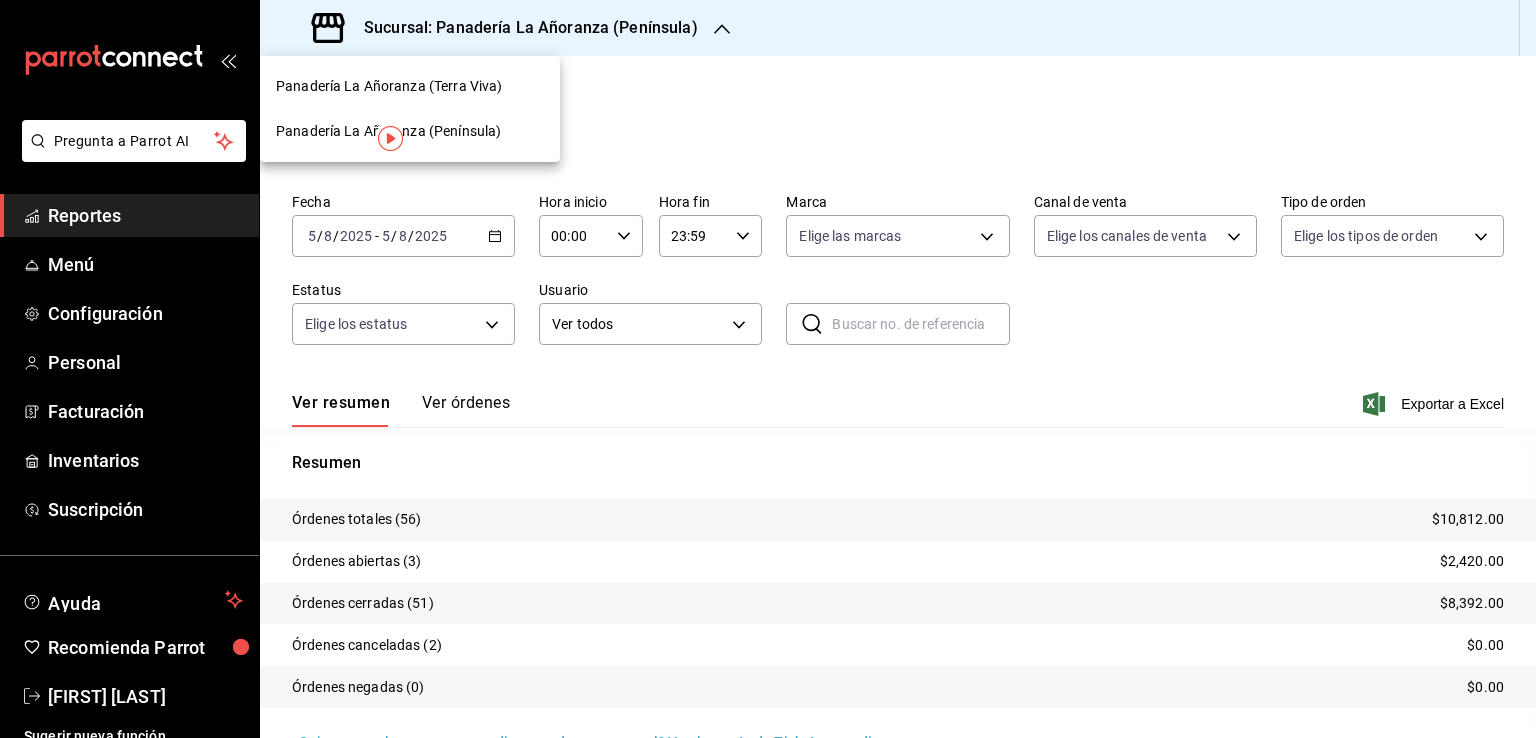 click on "Panadería La Añoranza (Terra Viva)" at bounding box center [389, 86] 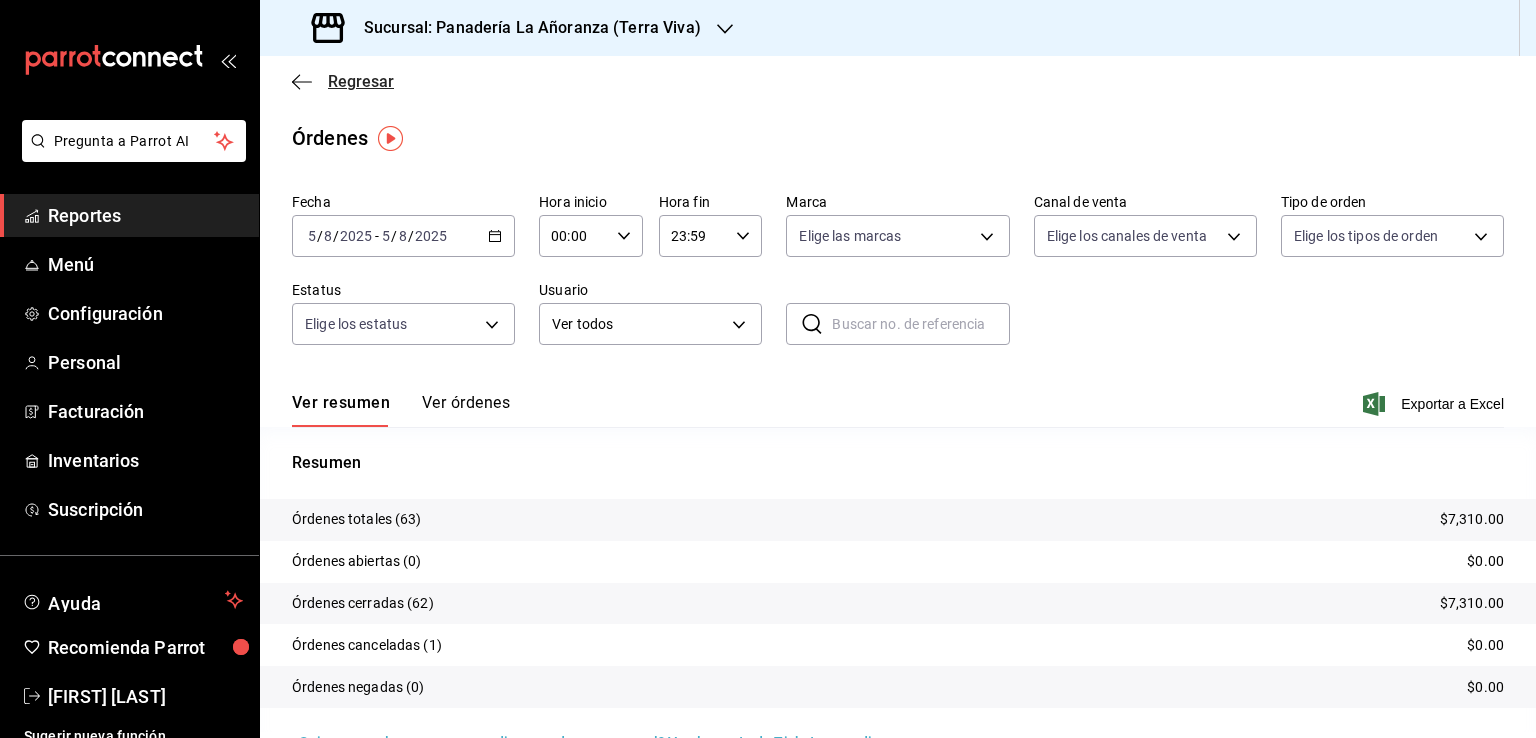 click 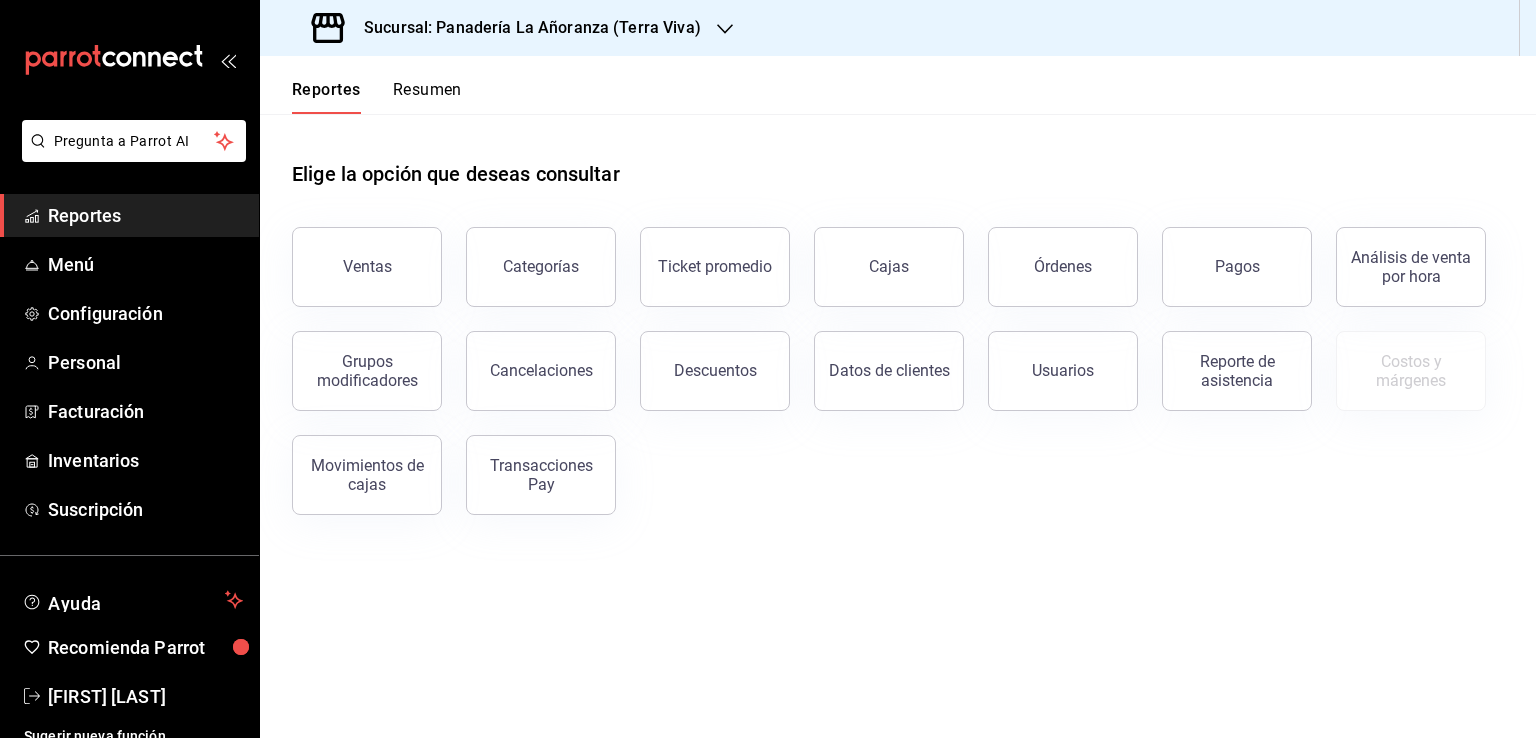 click on "Sucursal: Panadería La Añoranza (Terra Viva)" at bounding box center [508, 28] 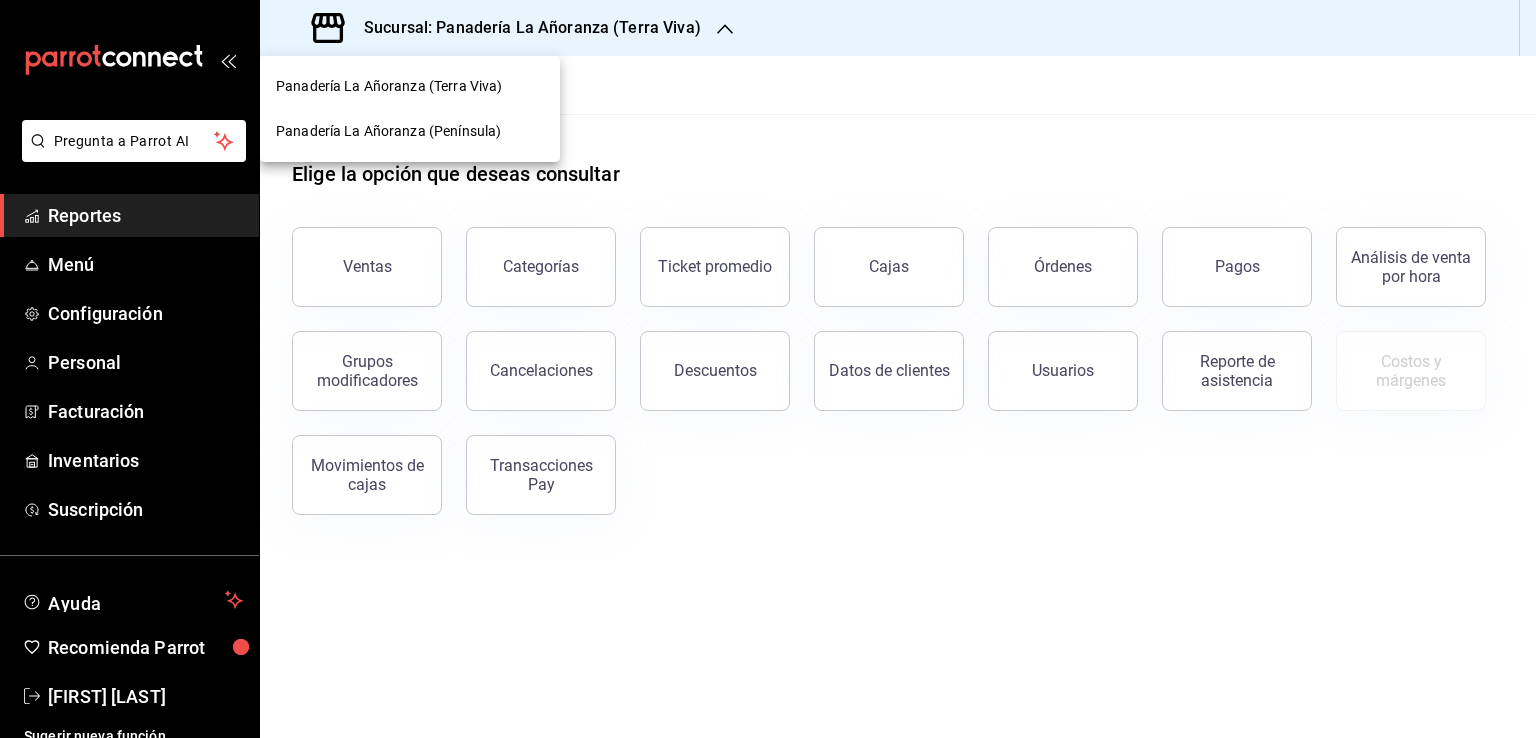 click on "Panadería La Añoranza (Terra Viva)" at bounding box center [389, 86] 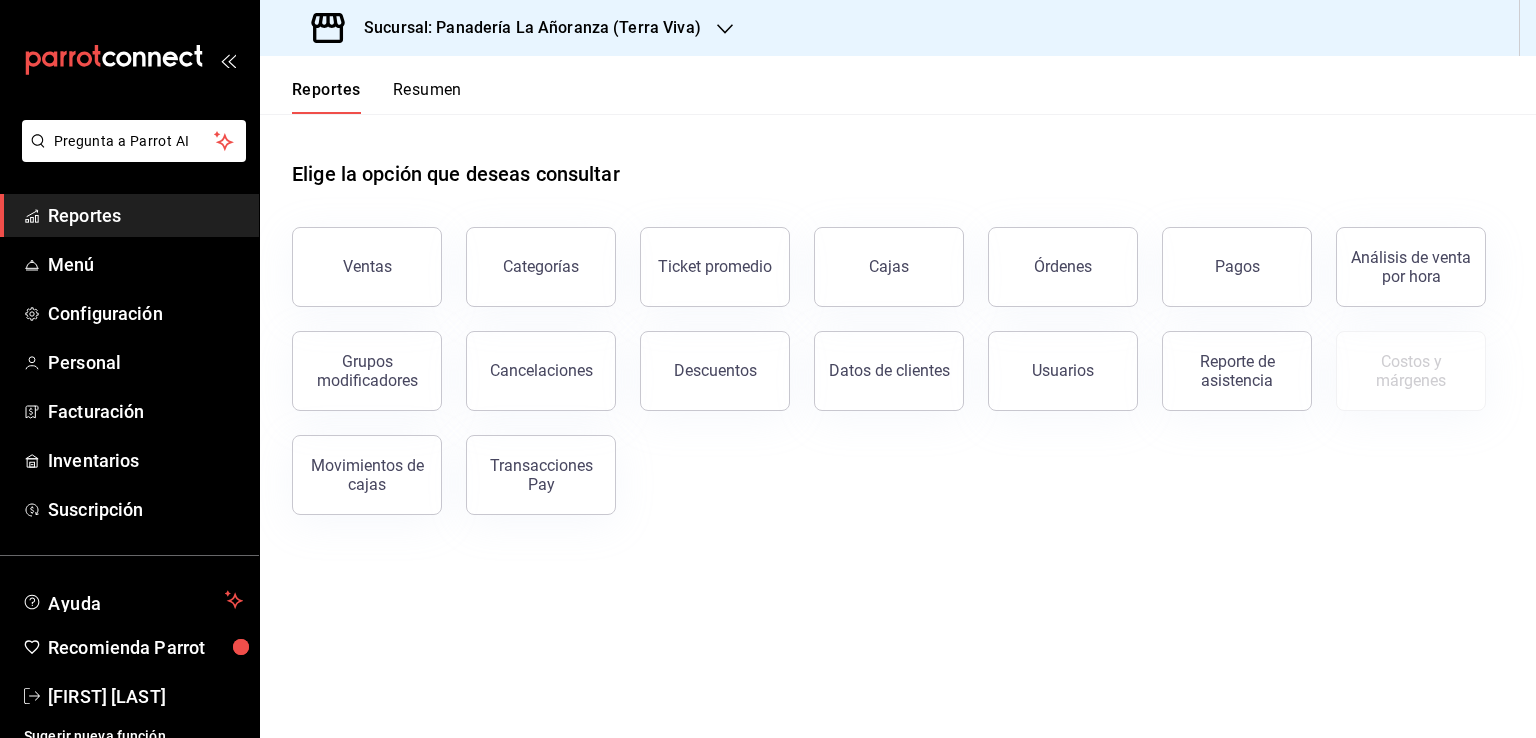 click on "Resumen" at bounding box center [427, 97] 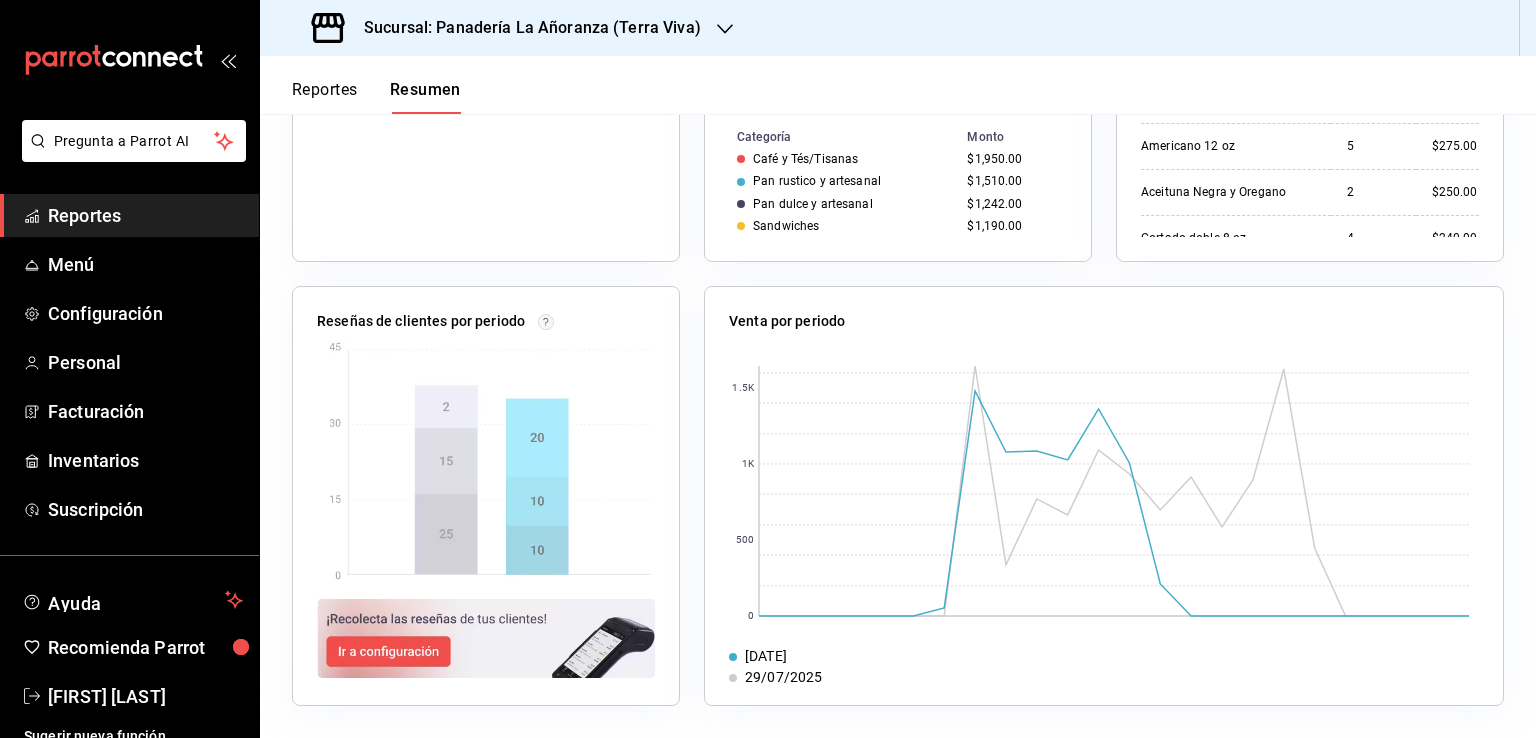 scroll, scrollTop: 0, scrollLeft: 0, axis: both 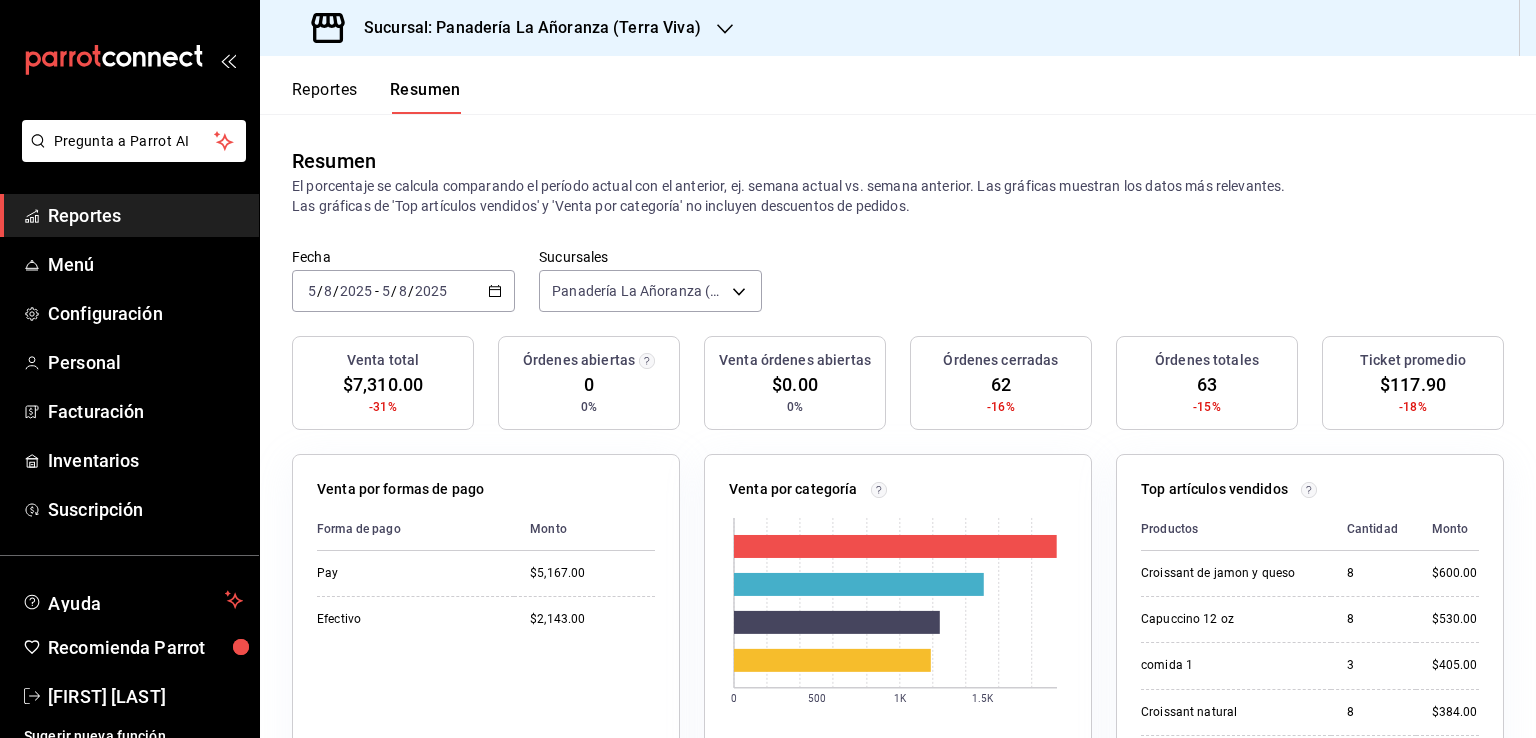 click at bounding box center (725, 28) 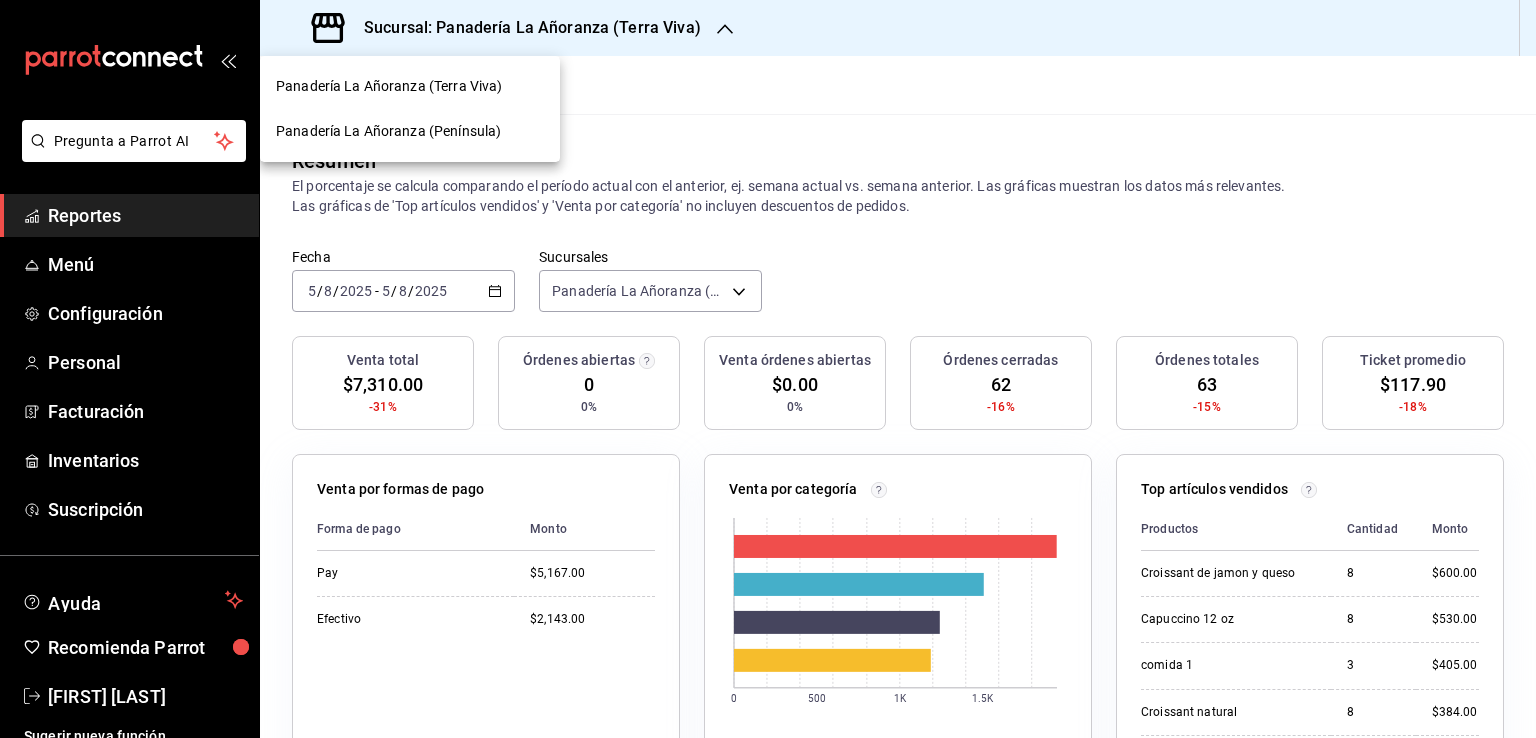 click on "Panadería La Añoranza (Península)" at bounding box center [388, 131] 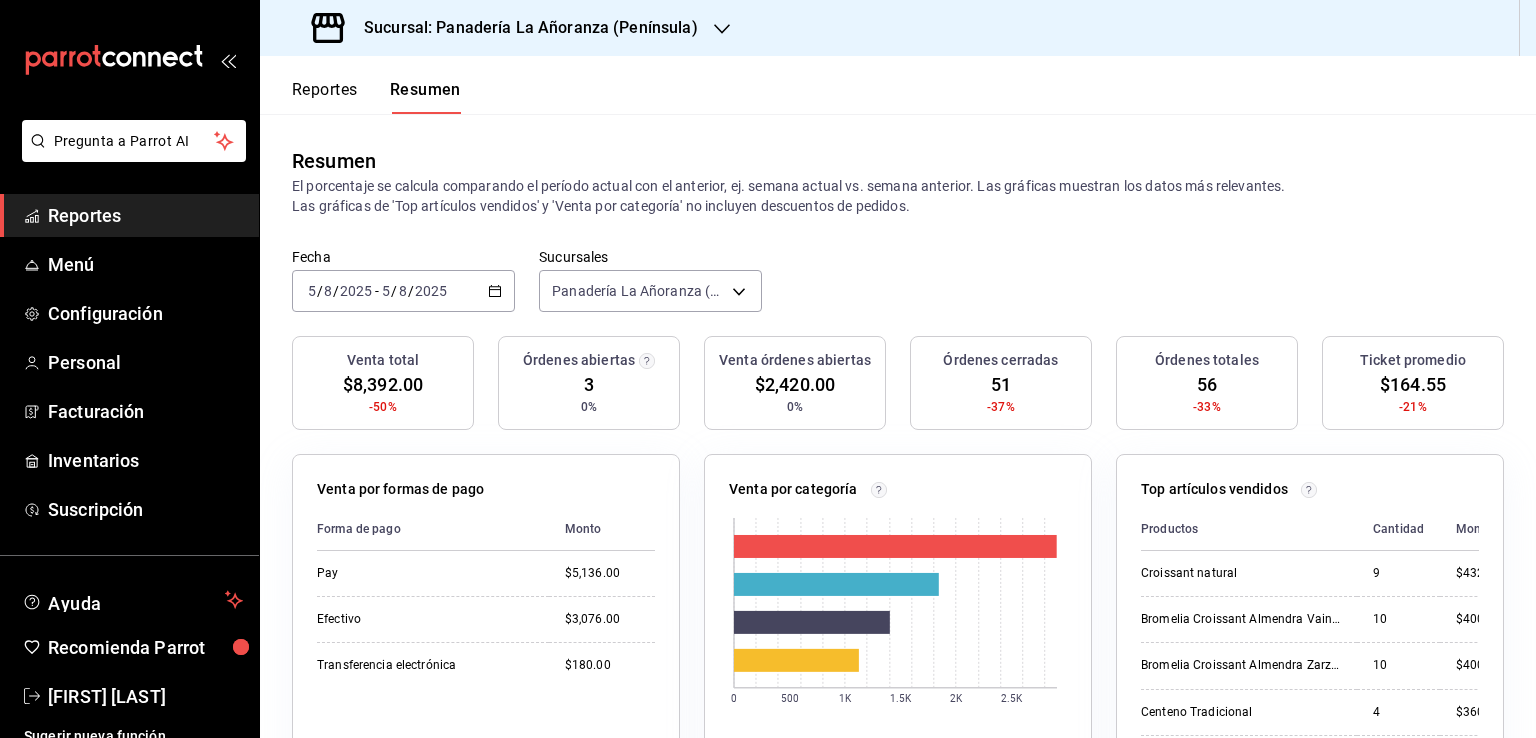click on "Reportes" at bounding box center [145, 215] 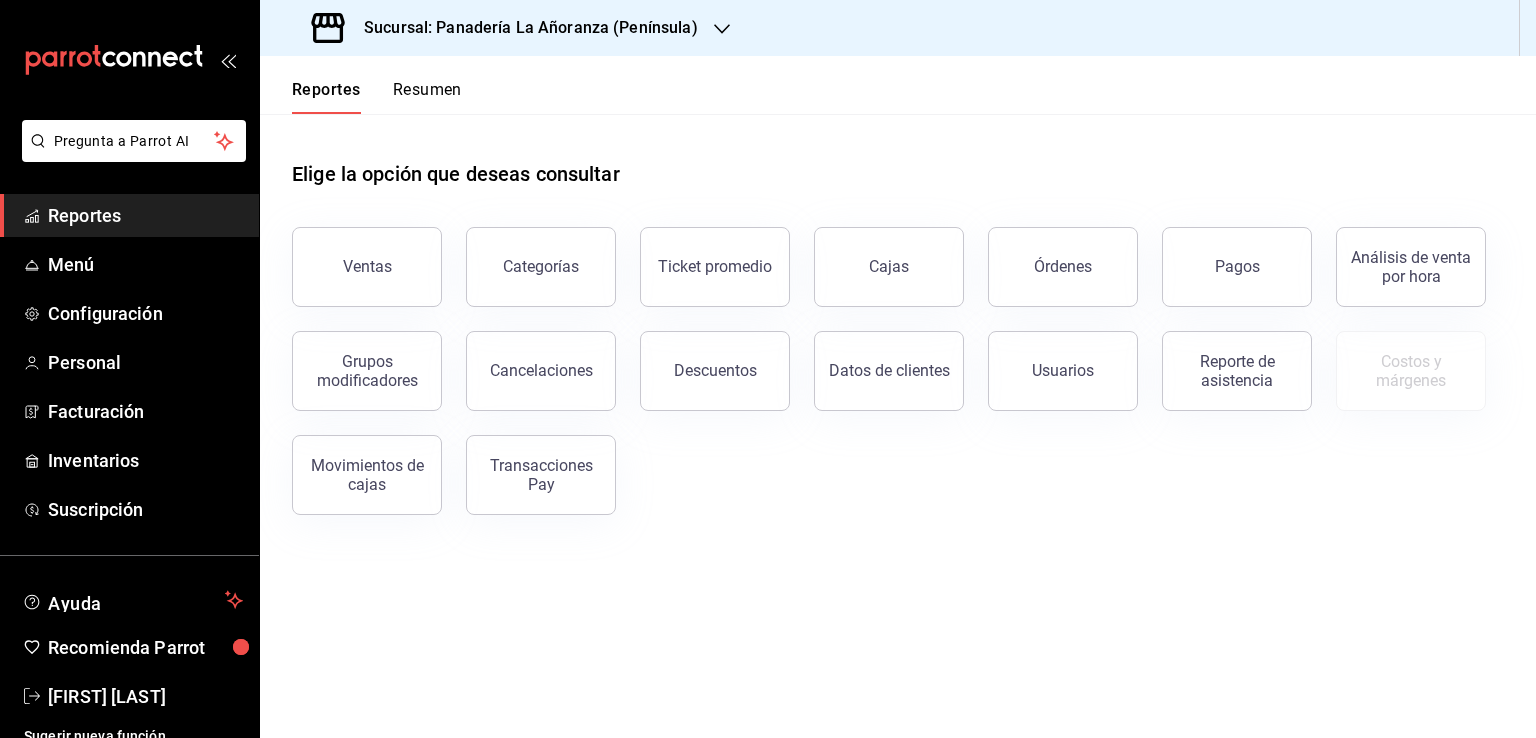 click on "Reportes" at bounding box center [145, 215] 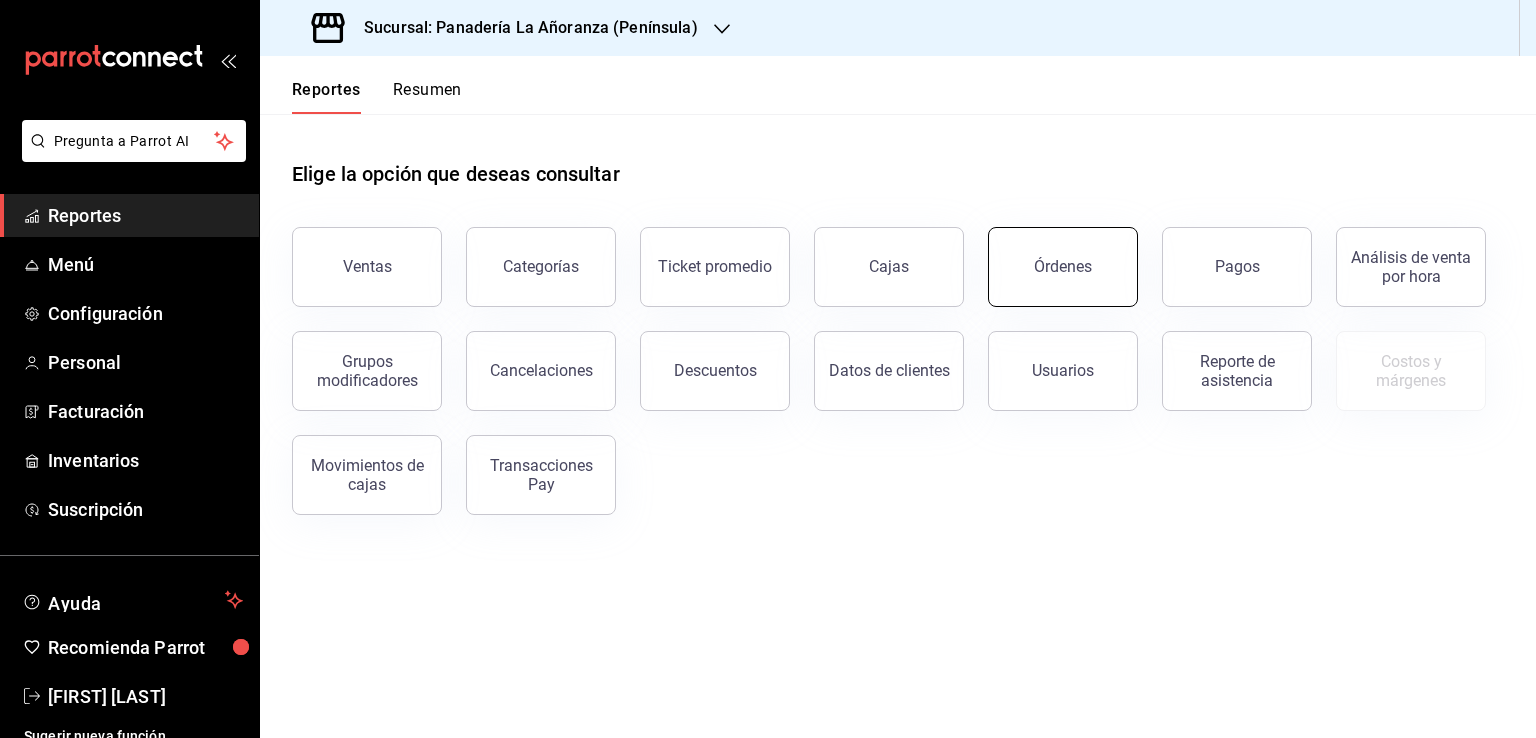 click on "Órdenes" at bounding box center (1051, 255) 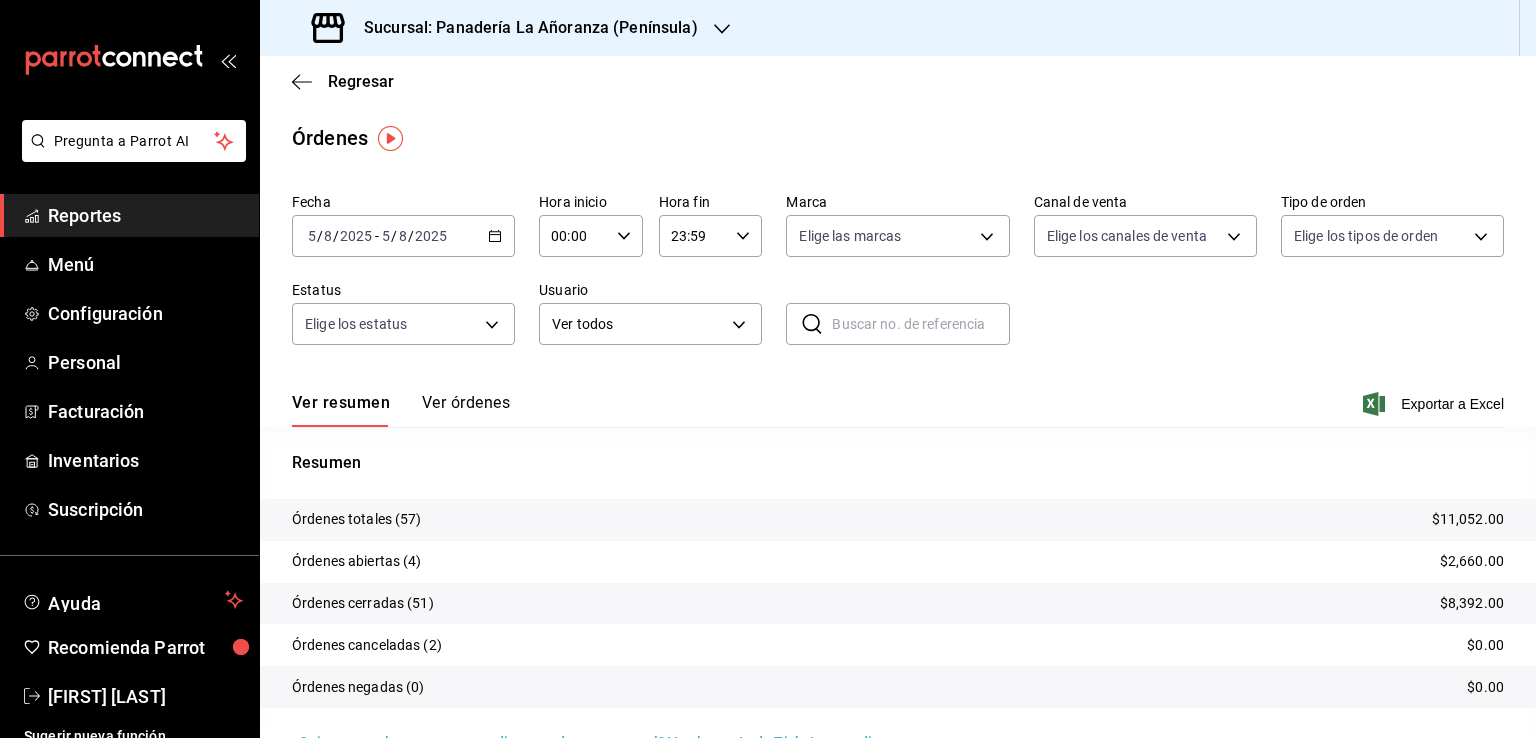 click on "Sucursal: Panadería La Añoranza (Península)" at bounding box center (523, 28) 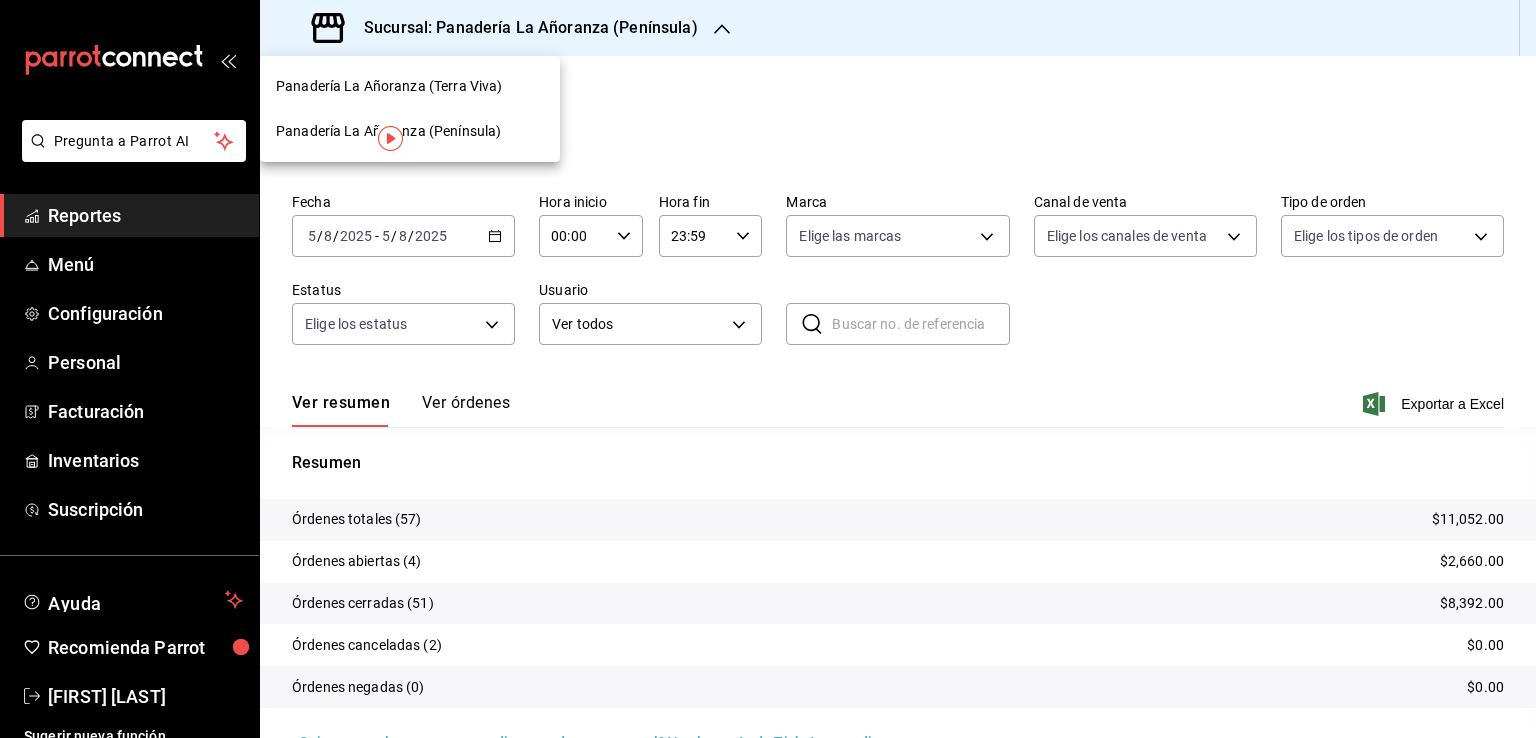 click on "Panadería La Añoranza (Terra Viva)" at bounding box center [389, 86] 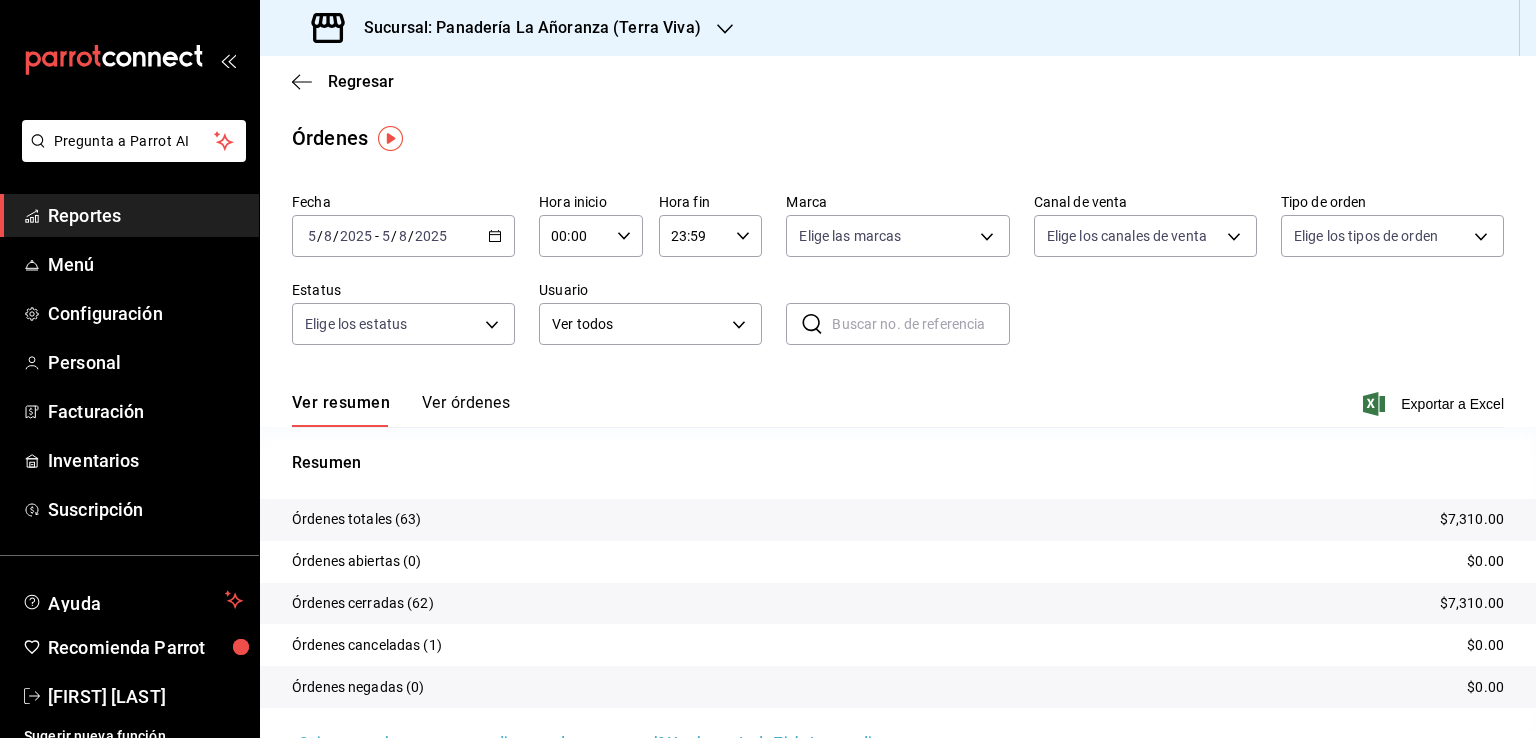 drag, startPoint x: 96, startPoint y: 213, endPoint x: 202, endPoint y: 235, distance: 108.25895 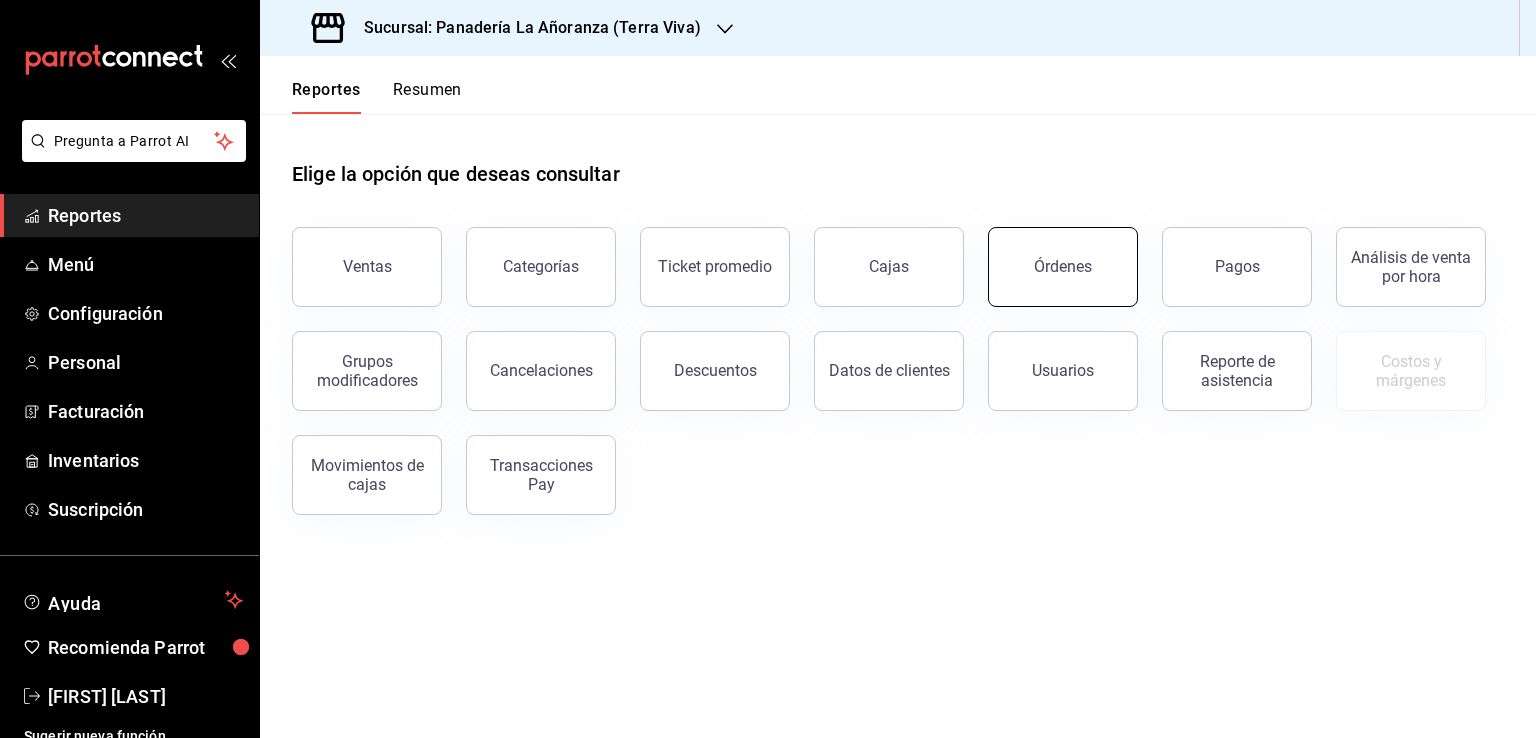 click on "Órdenes" at bounding box center (1063, 267) 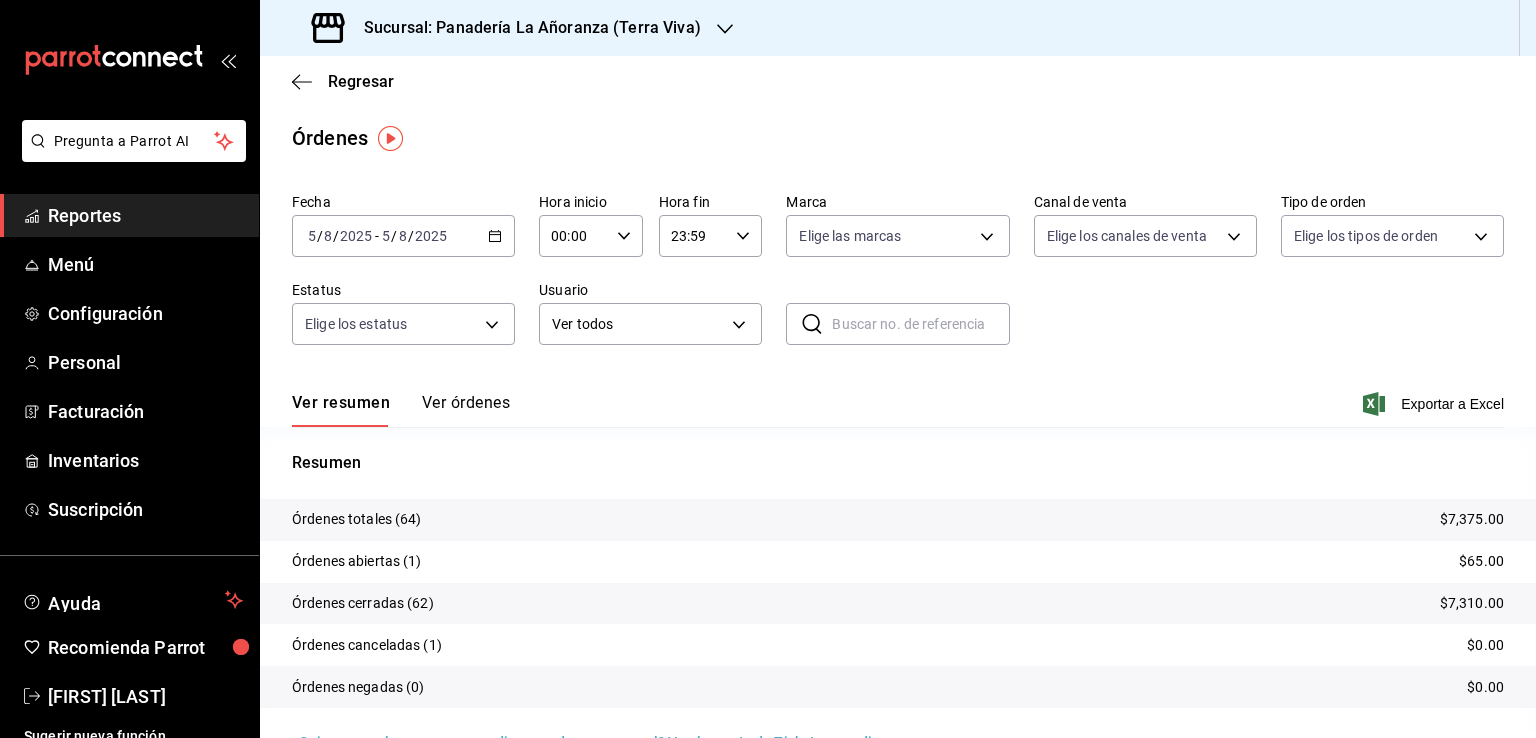 click 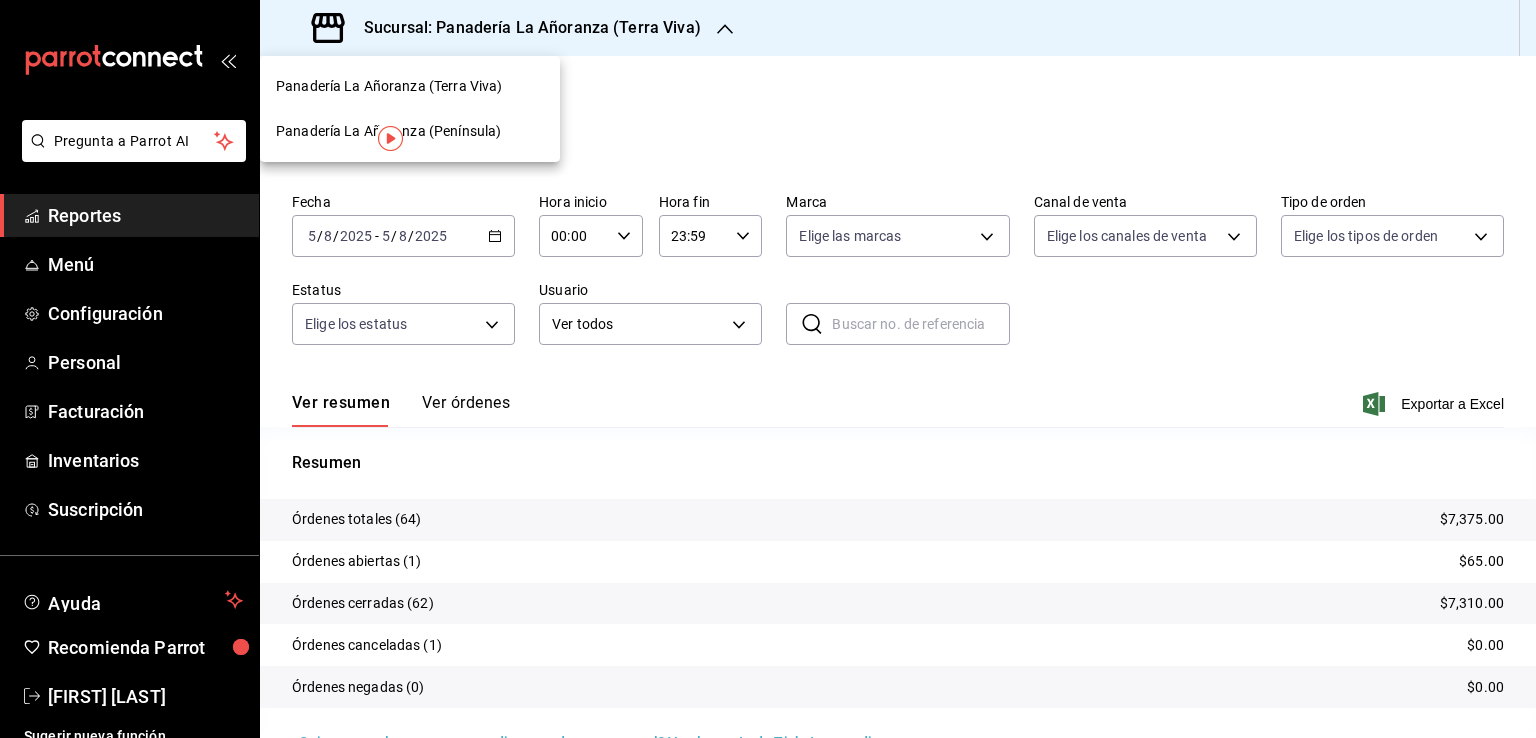 click on "Panadería La Añoranza (Península)" at bounding box center (388, 131) 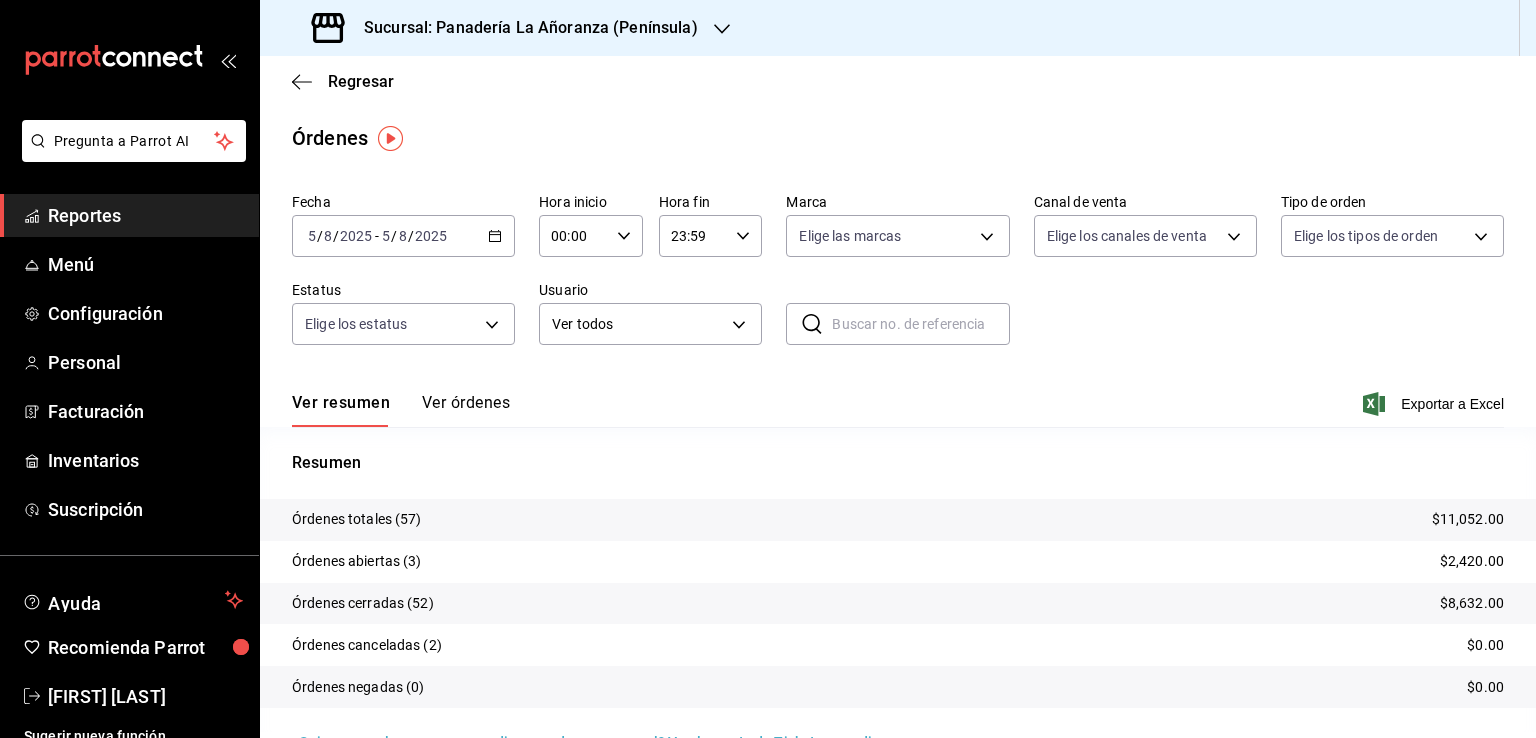 click on "Reportes" at bounding box center (145, 215) 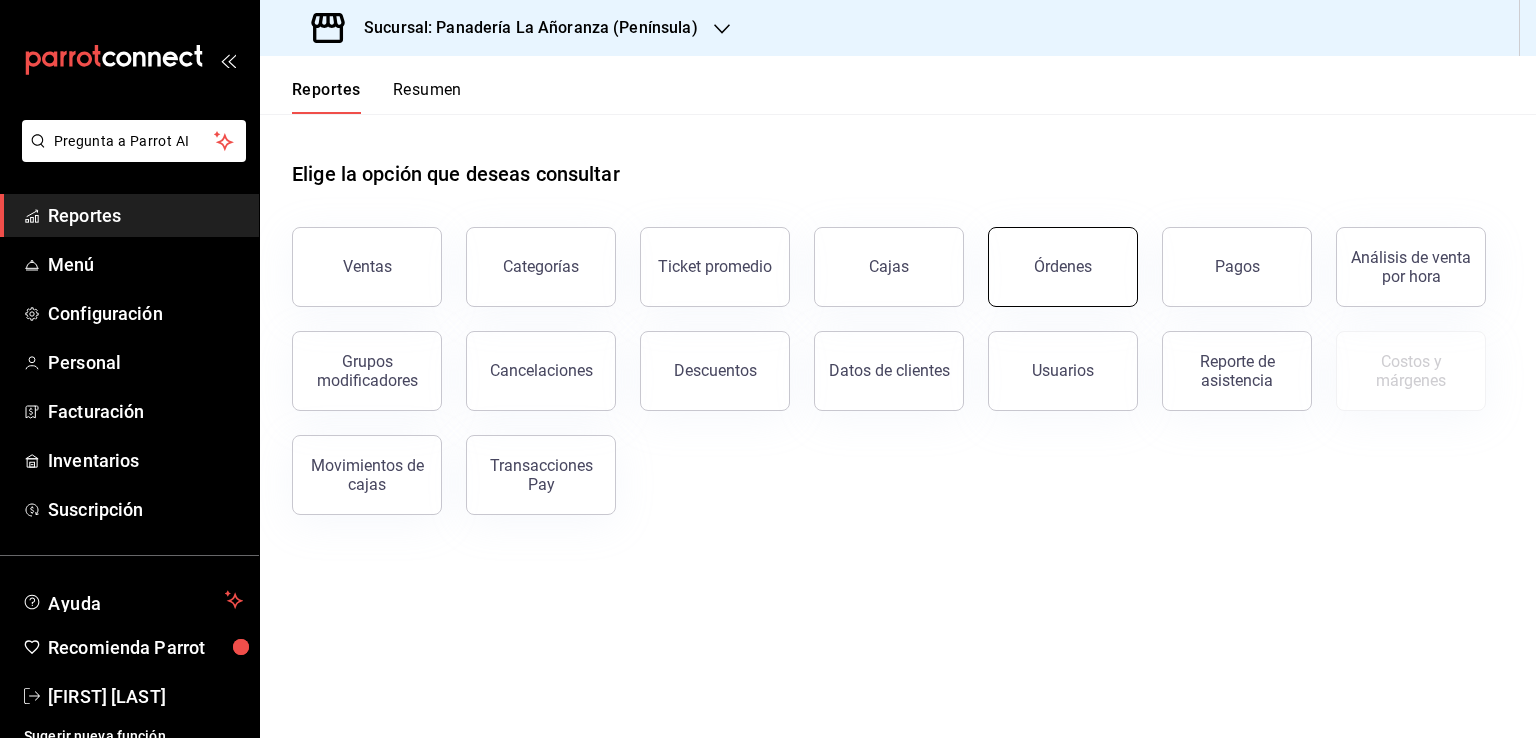 click on "Órdenes" at bounding box center (1063, 267) 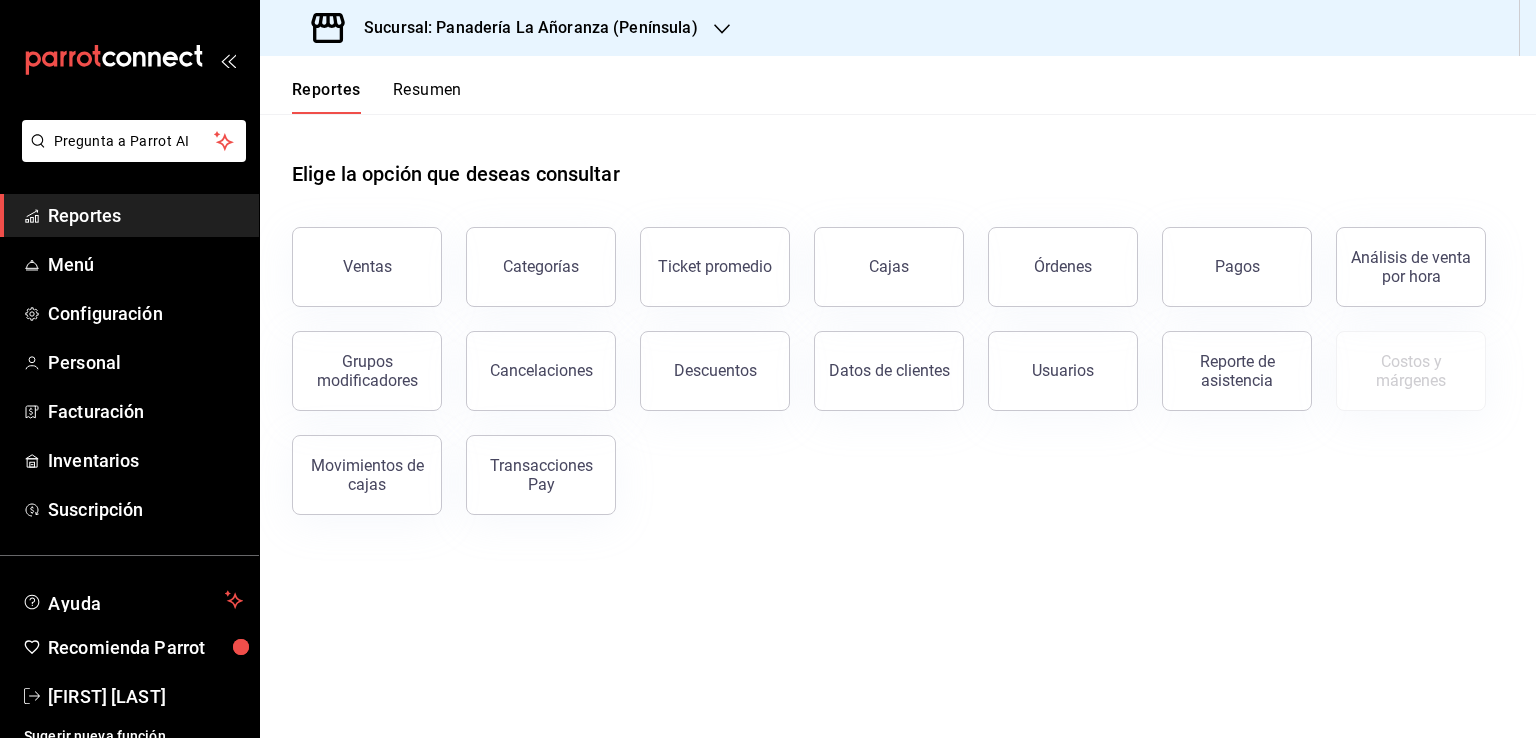 scroll, scrollTop: 0, scrollLeft: 0, axis: both 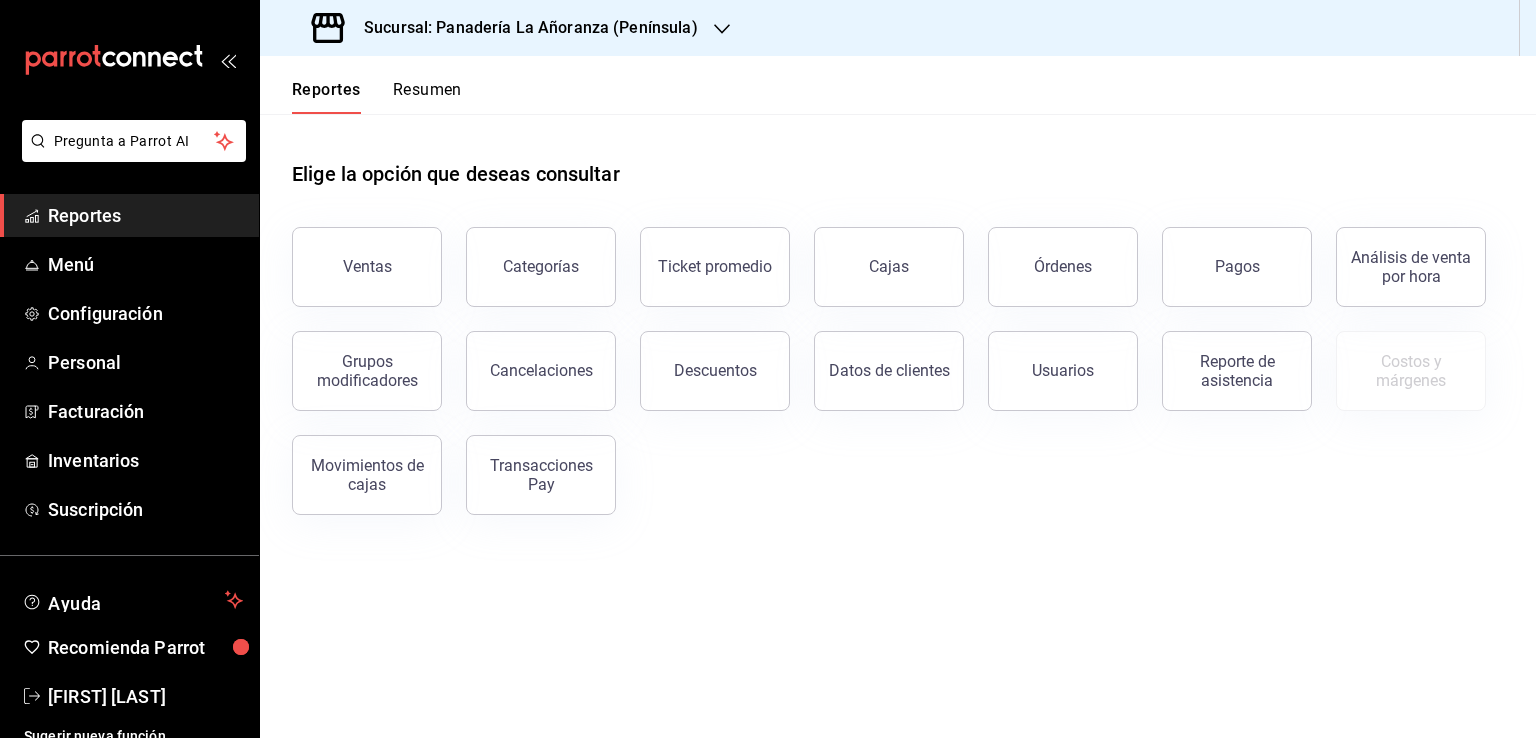 click on "Reportes" at bounding box center (145, 215) 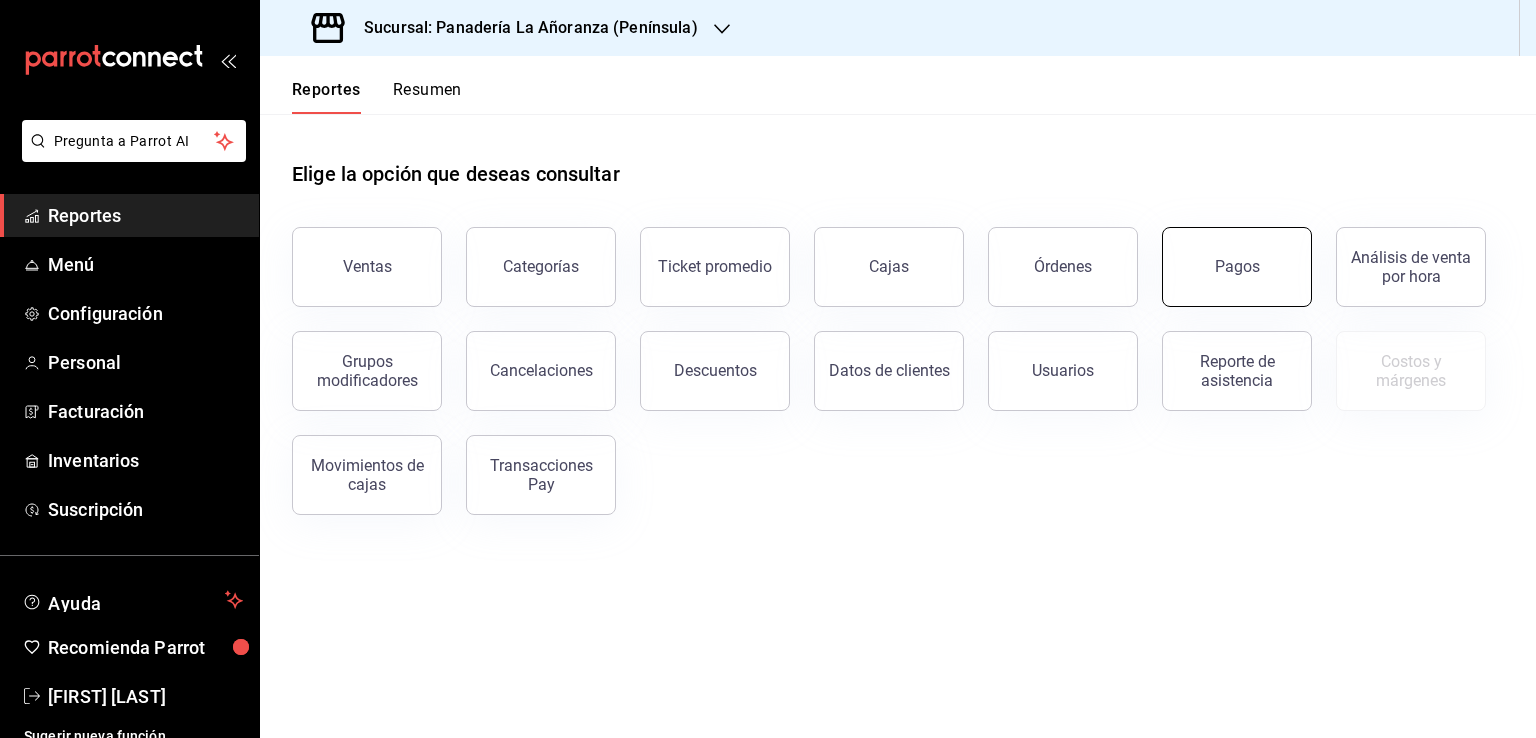 click on "Pagos" at bounding box center (1237, 266) 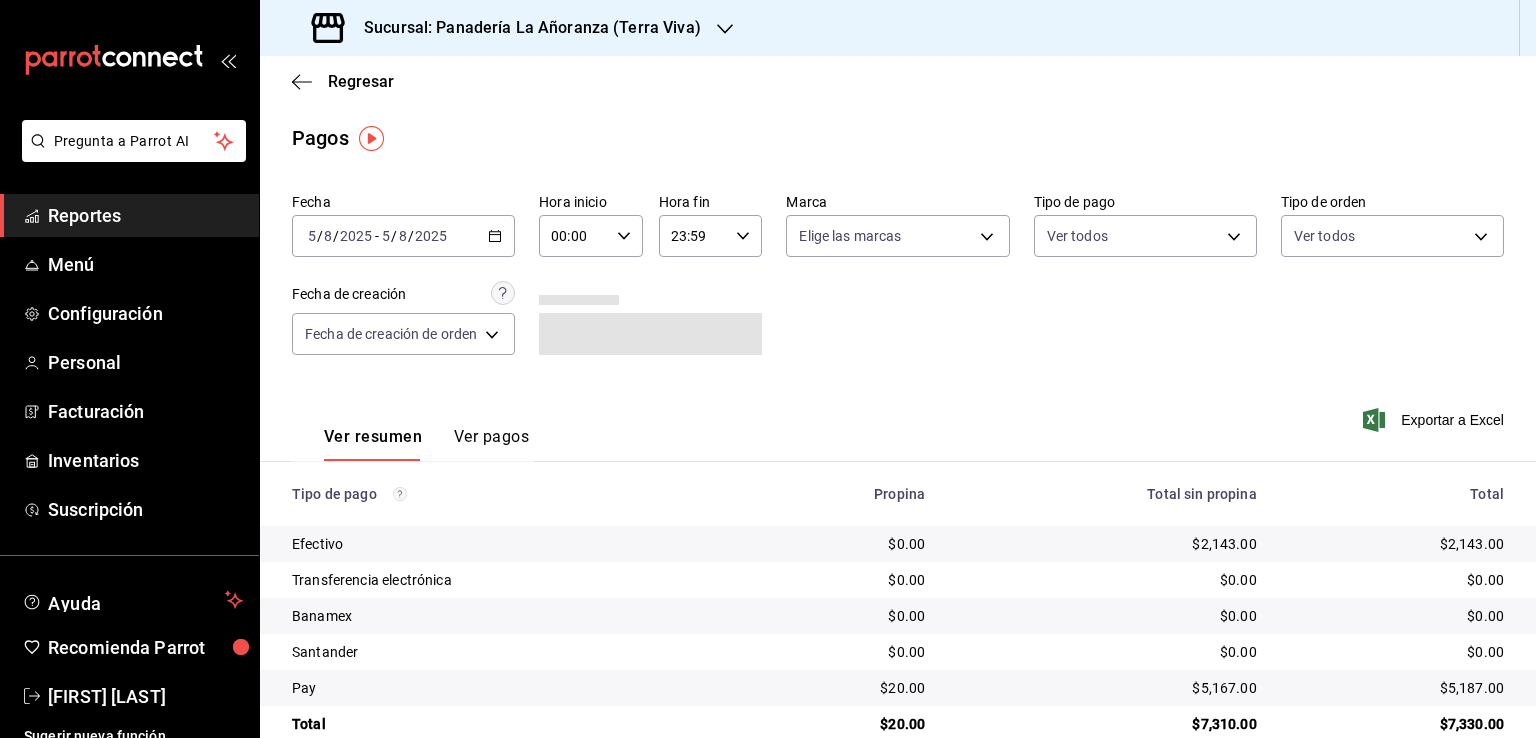 click on "Reportes" at bounding box center [145, 215] 